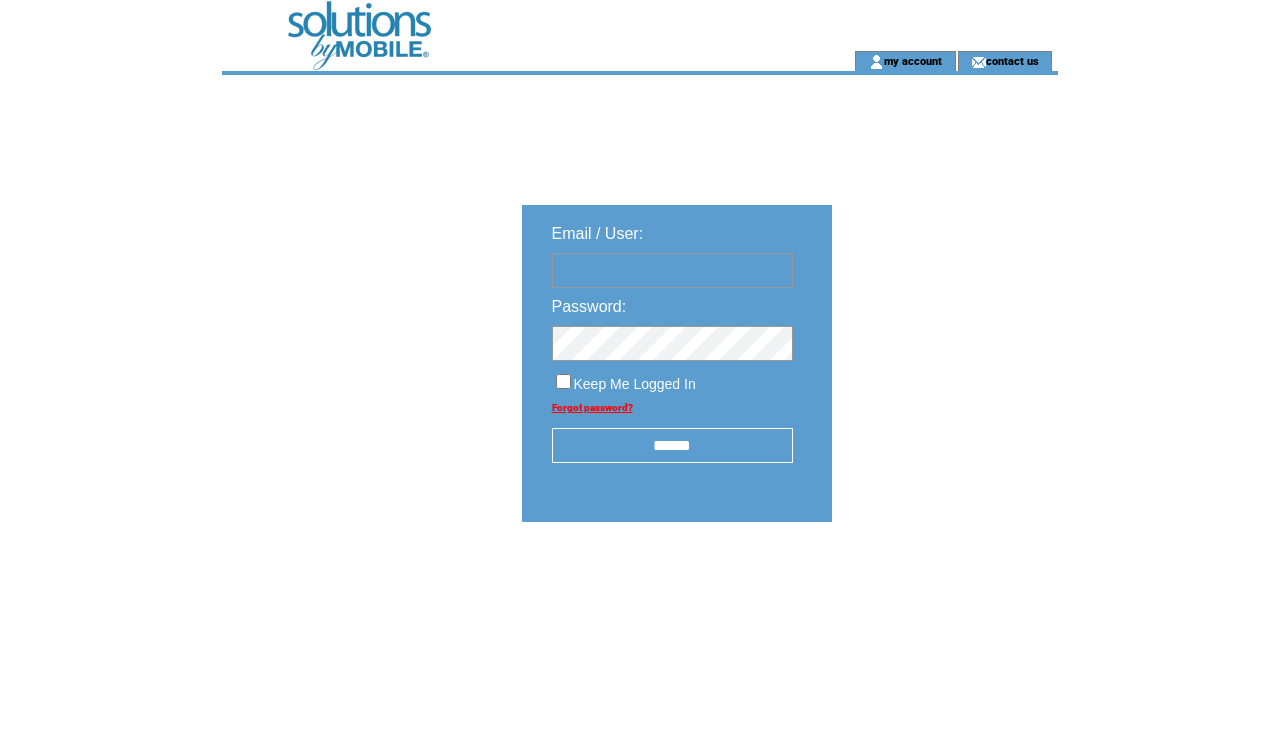 scroll, scrollTop: 0, scrollLeft: 0, axis: both 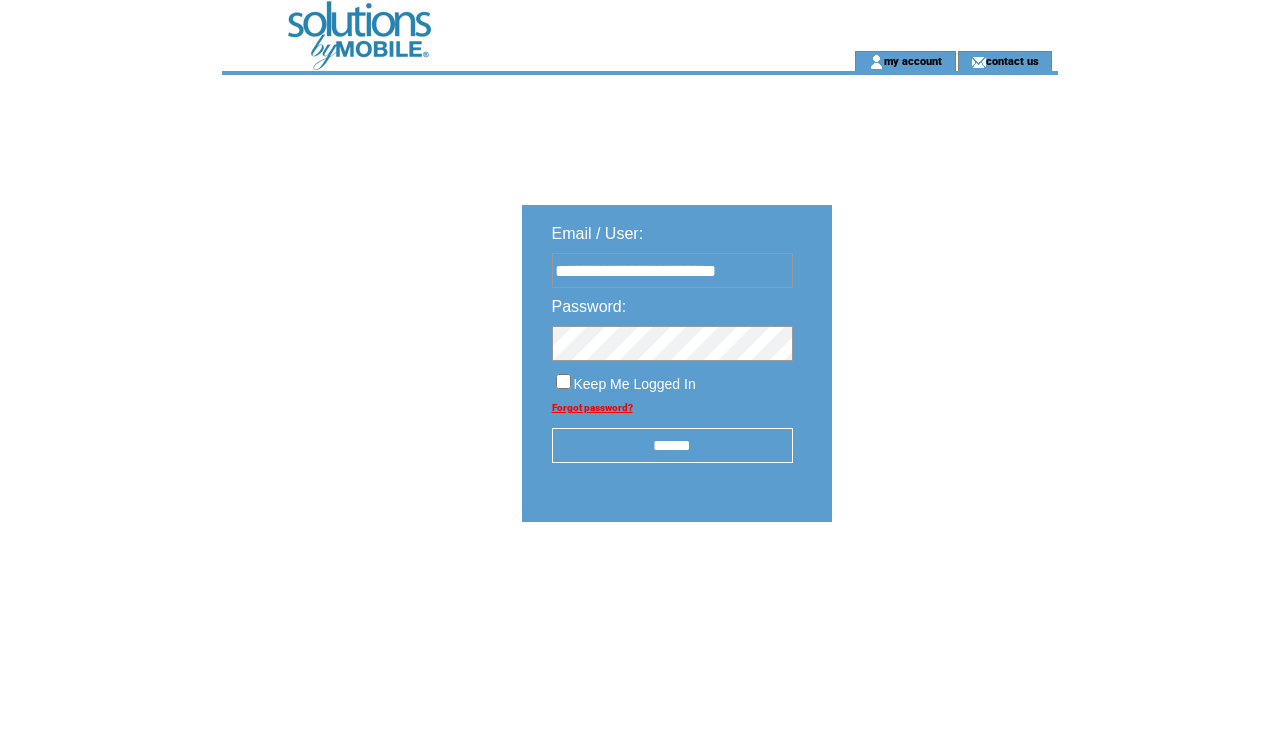 type on "**********" 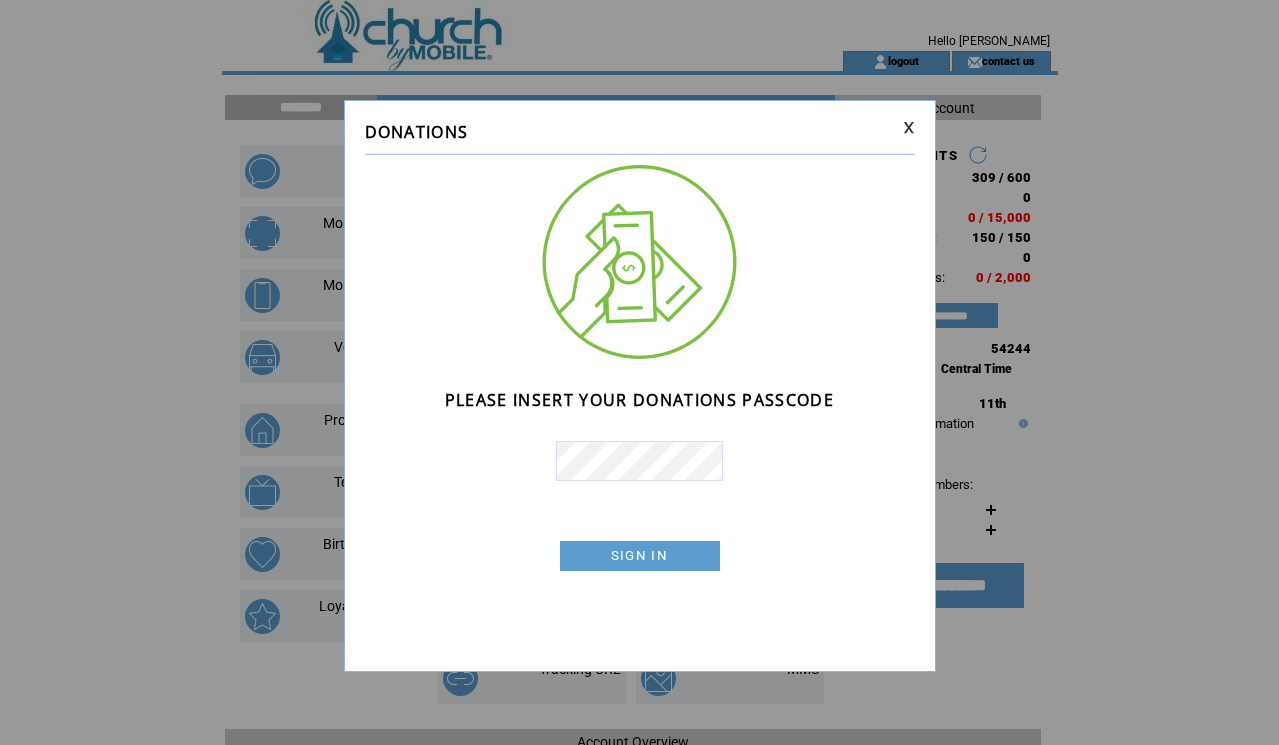 scroll, scrollTop: 0, scrollLeft: 0, axis: both 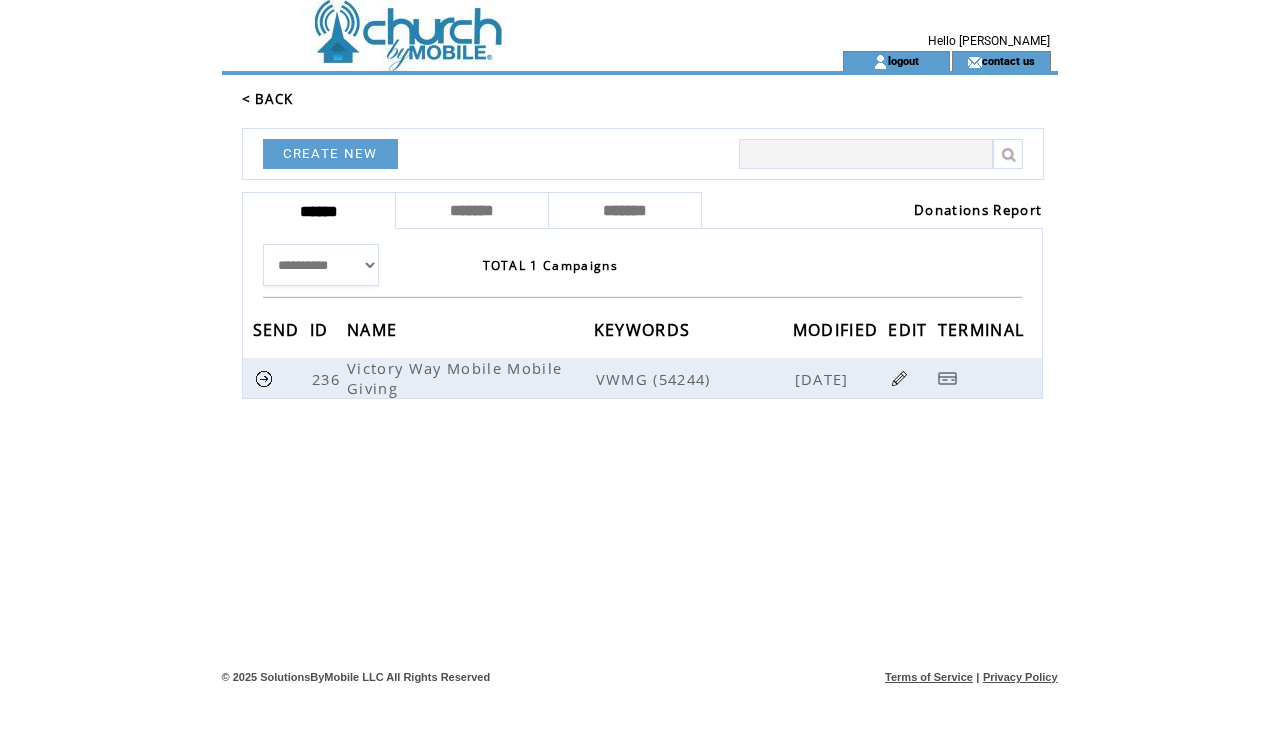 click on "Donations Report" at bounding box center [978, 210] 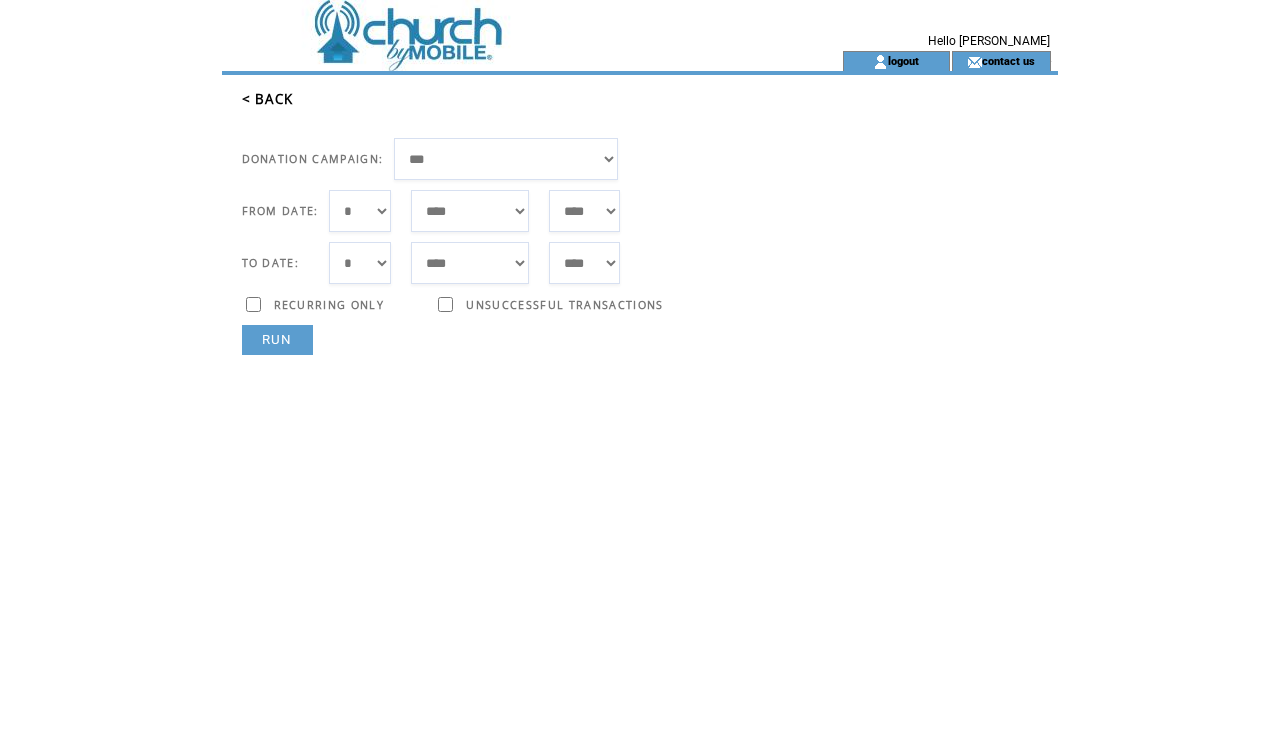 scroll, scrollTop: 0, scrollLeft: 0, axis: both 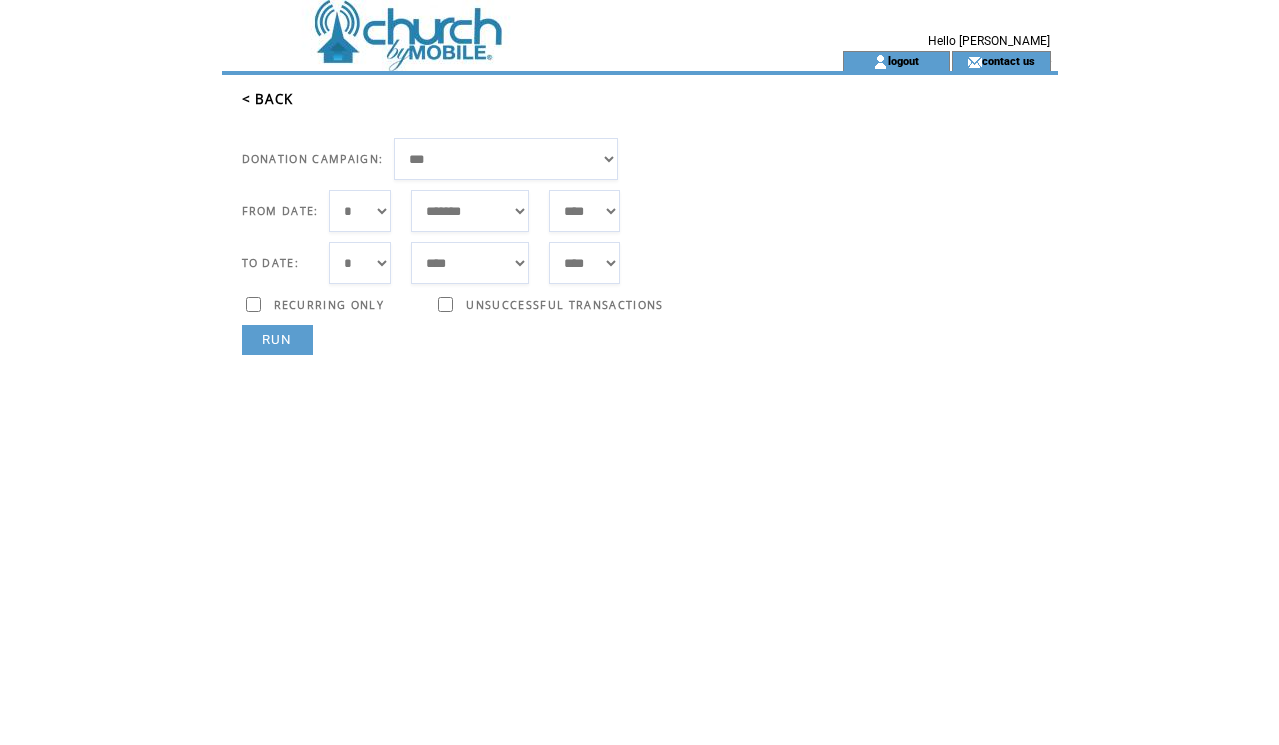 select on "**" 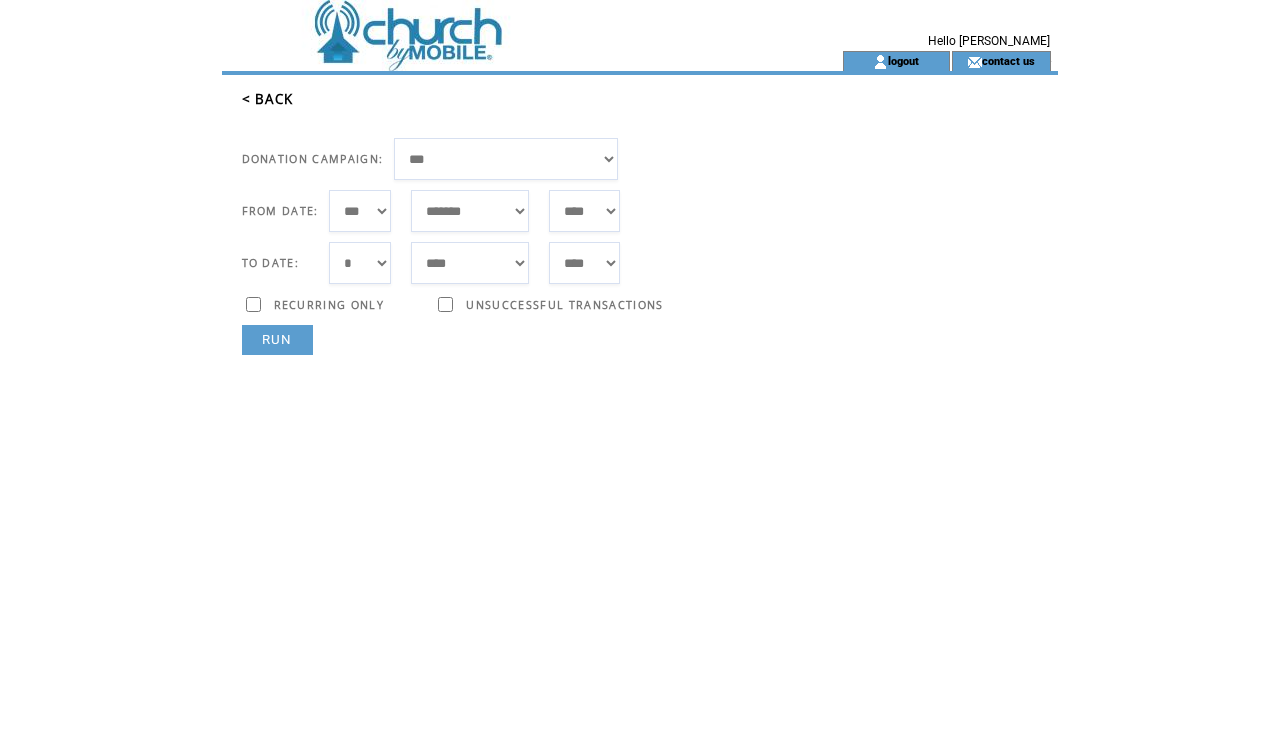 select on "*" 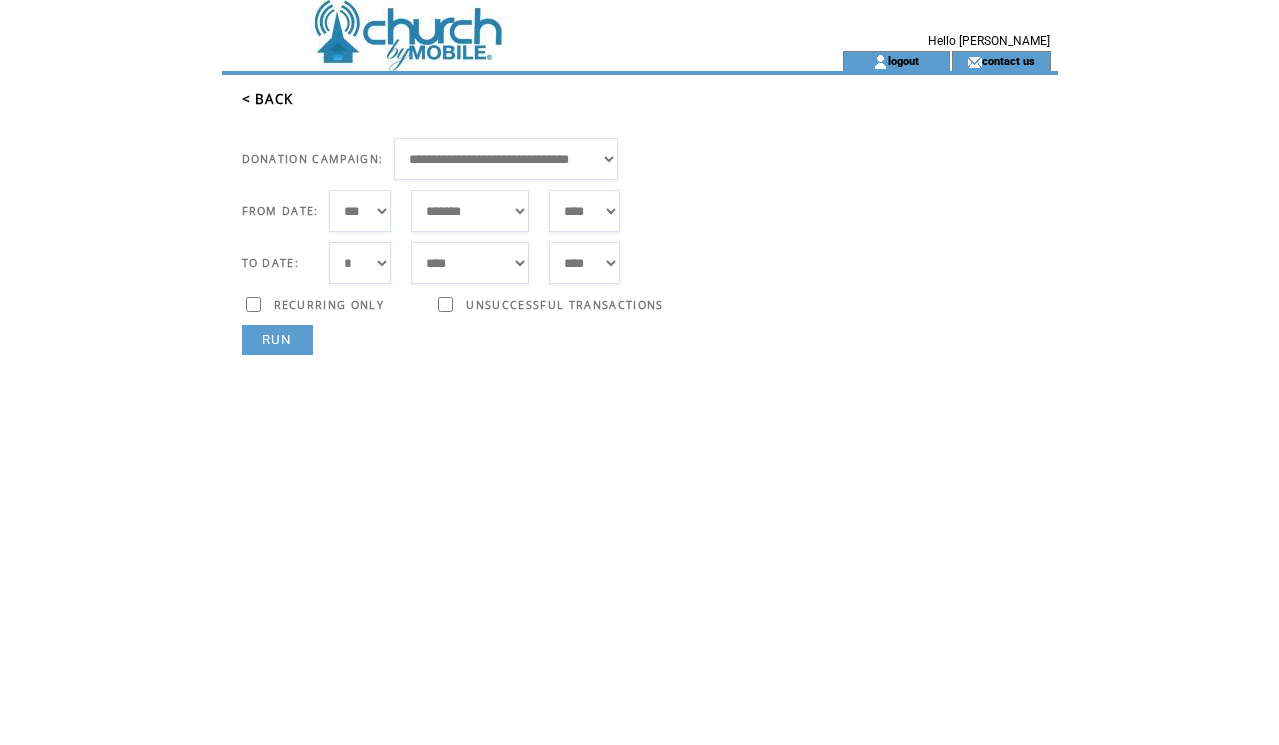 click on "RUN" at bounding box center [277, 340] 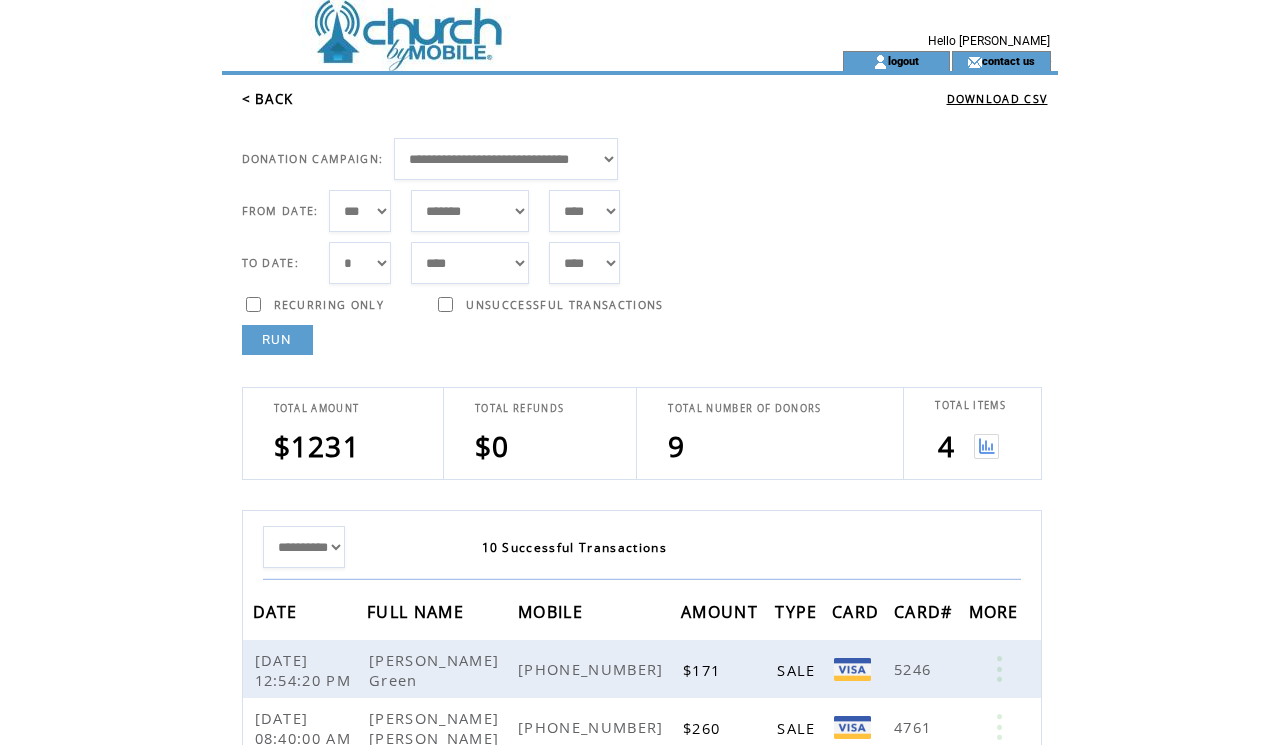 scroll, scrollTop: 0, scrollLeft: 0, axis: both 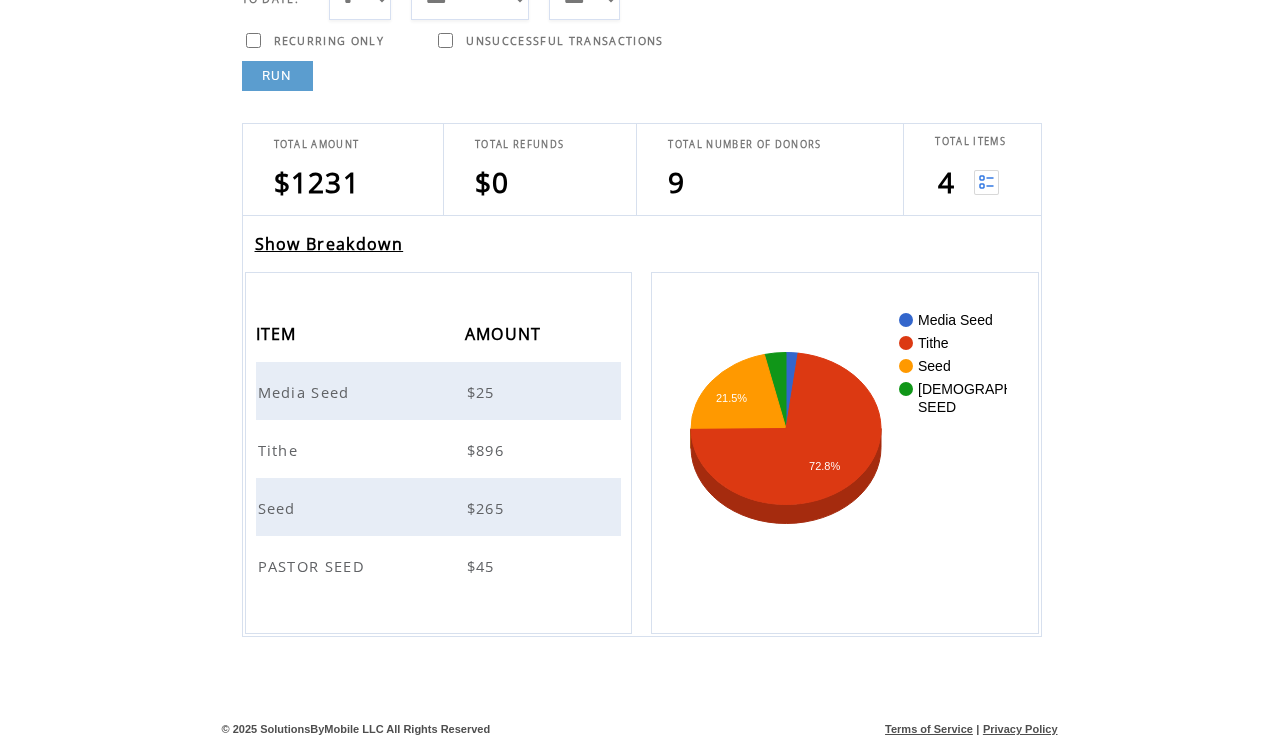 click on "PASTOR SEED" at bounding box center (314, 566) 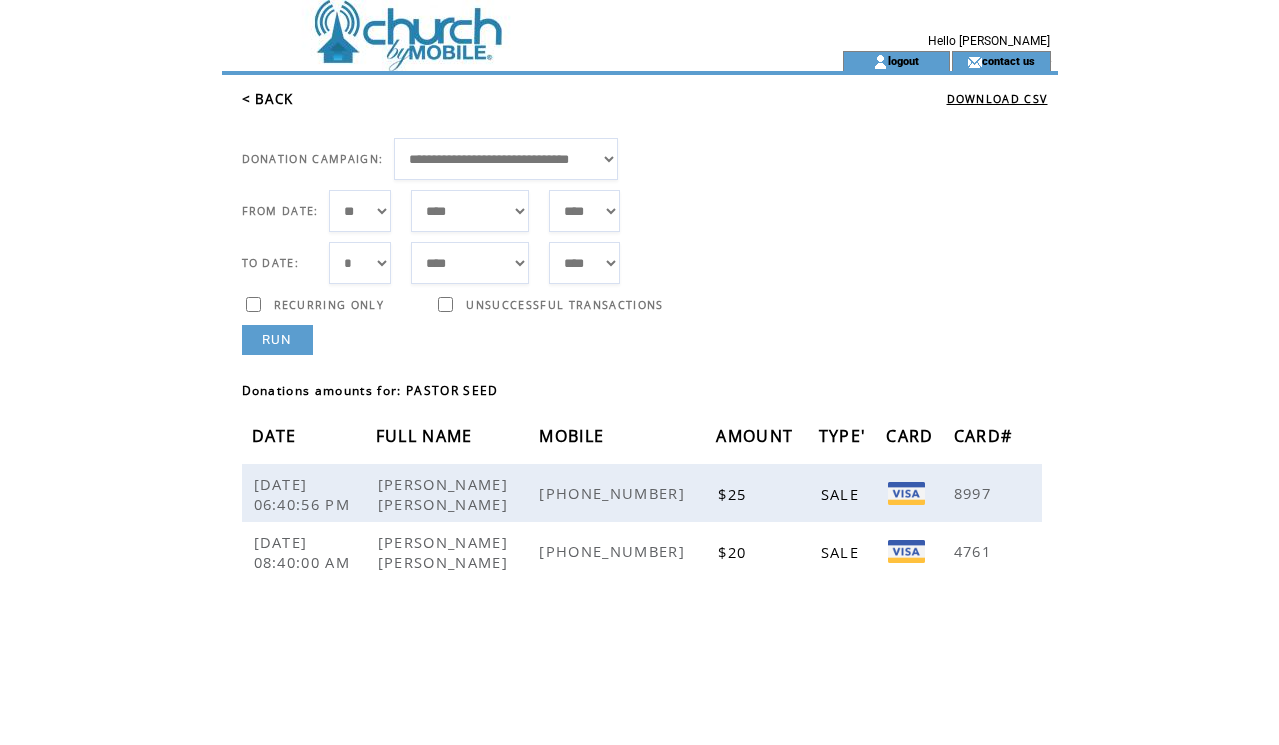 scroll, scrollTop: 0, scrollLeft: 0, axis: both 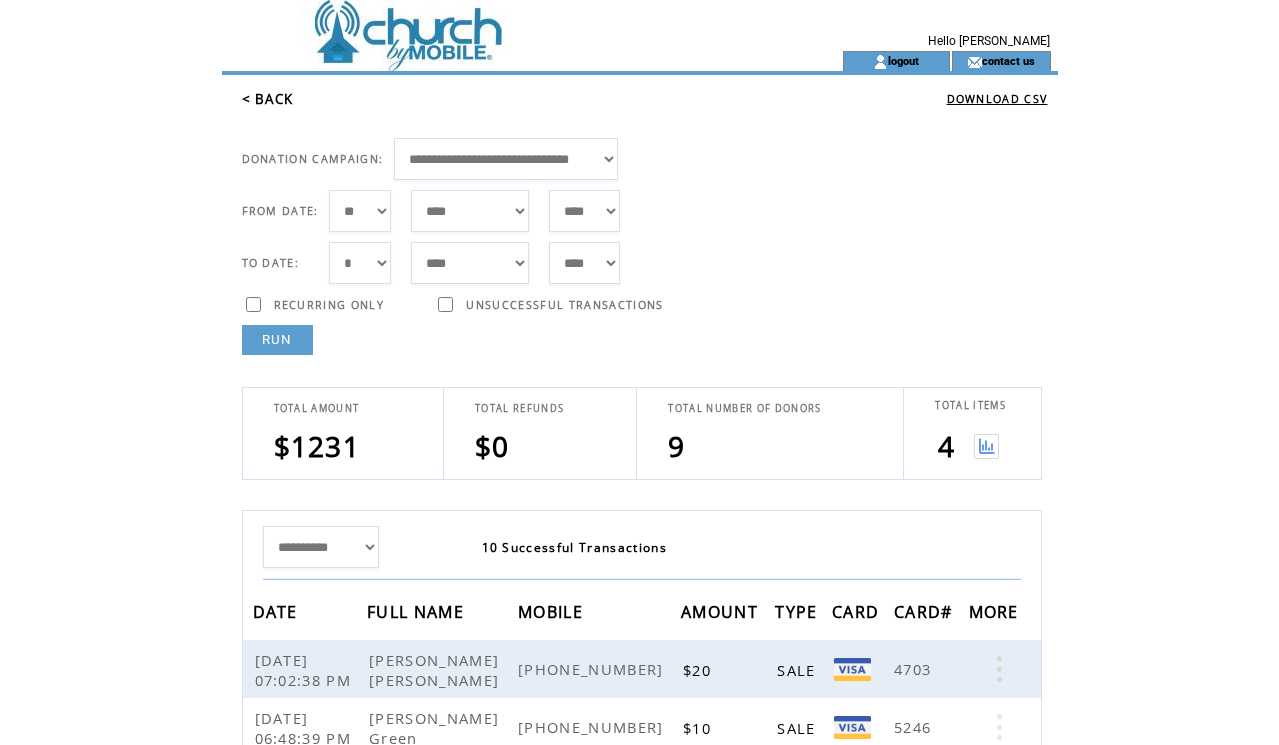 click at bounding box center [986, 446] 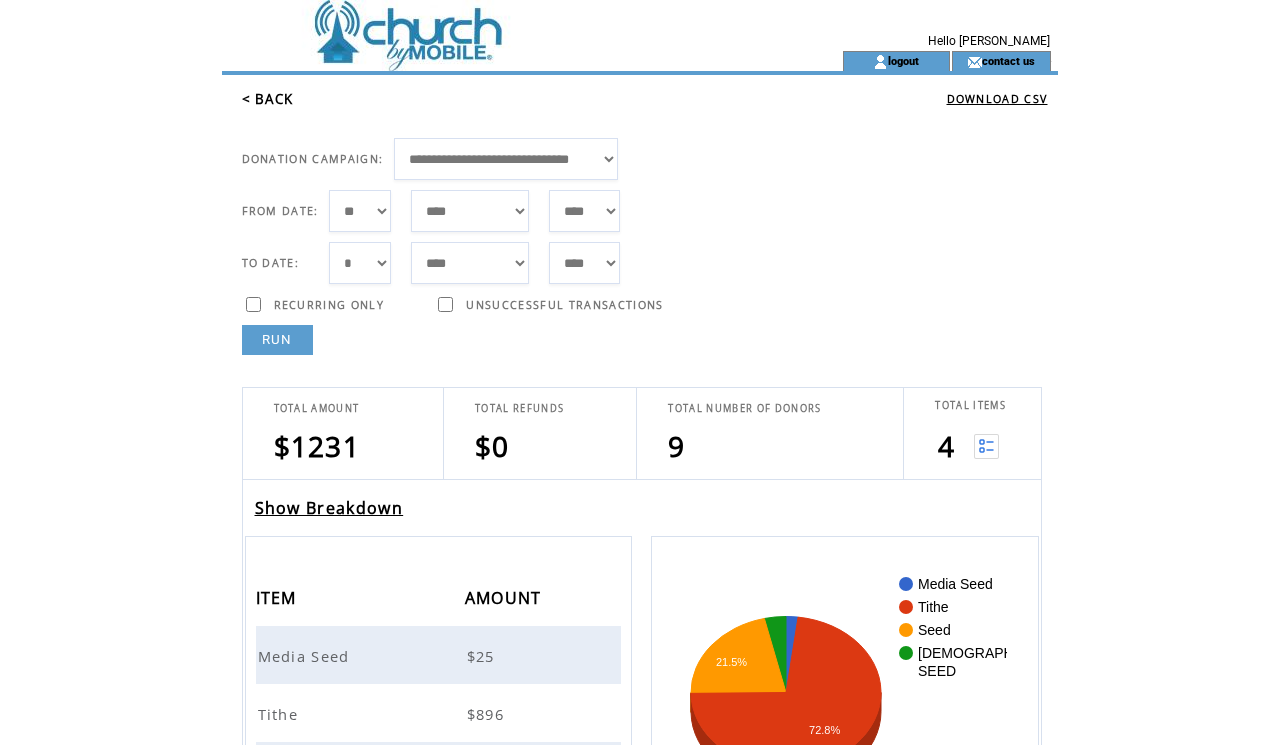 scroll, scrollTop: 0, scrollLeft: 0, axis: both 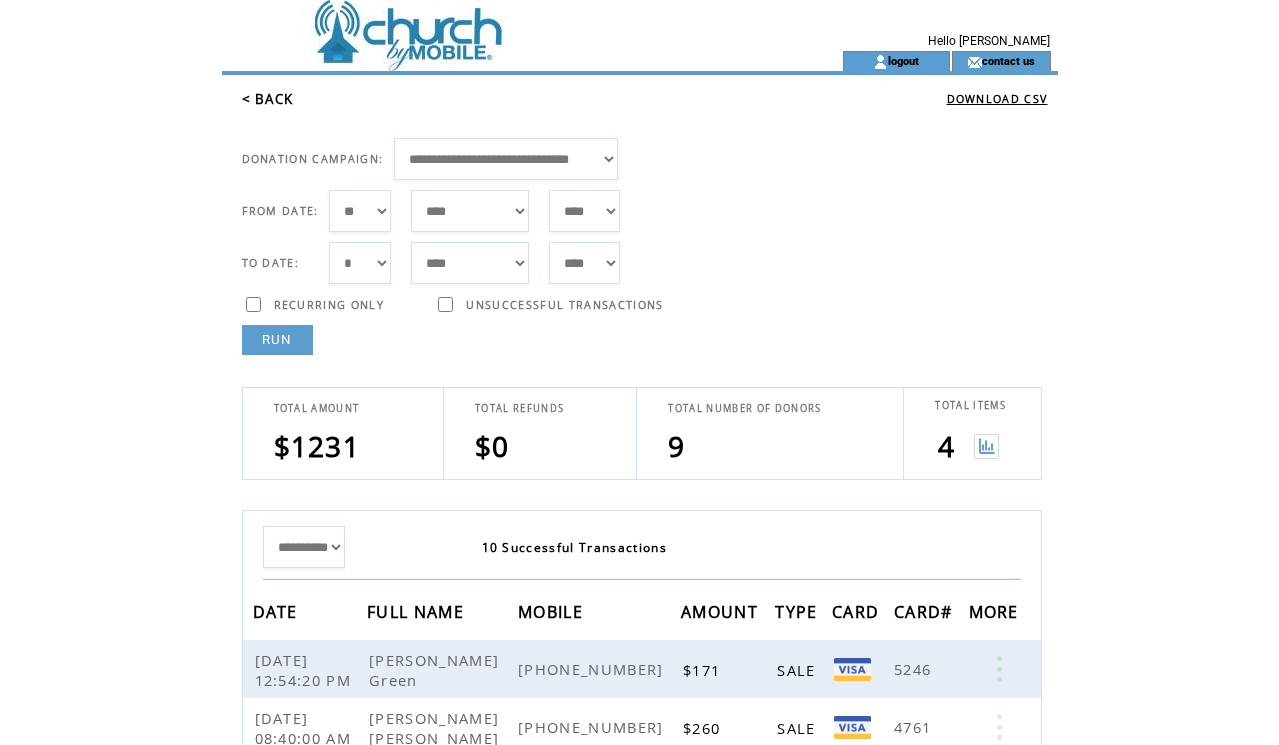 click at bounding box center [986, 446] 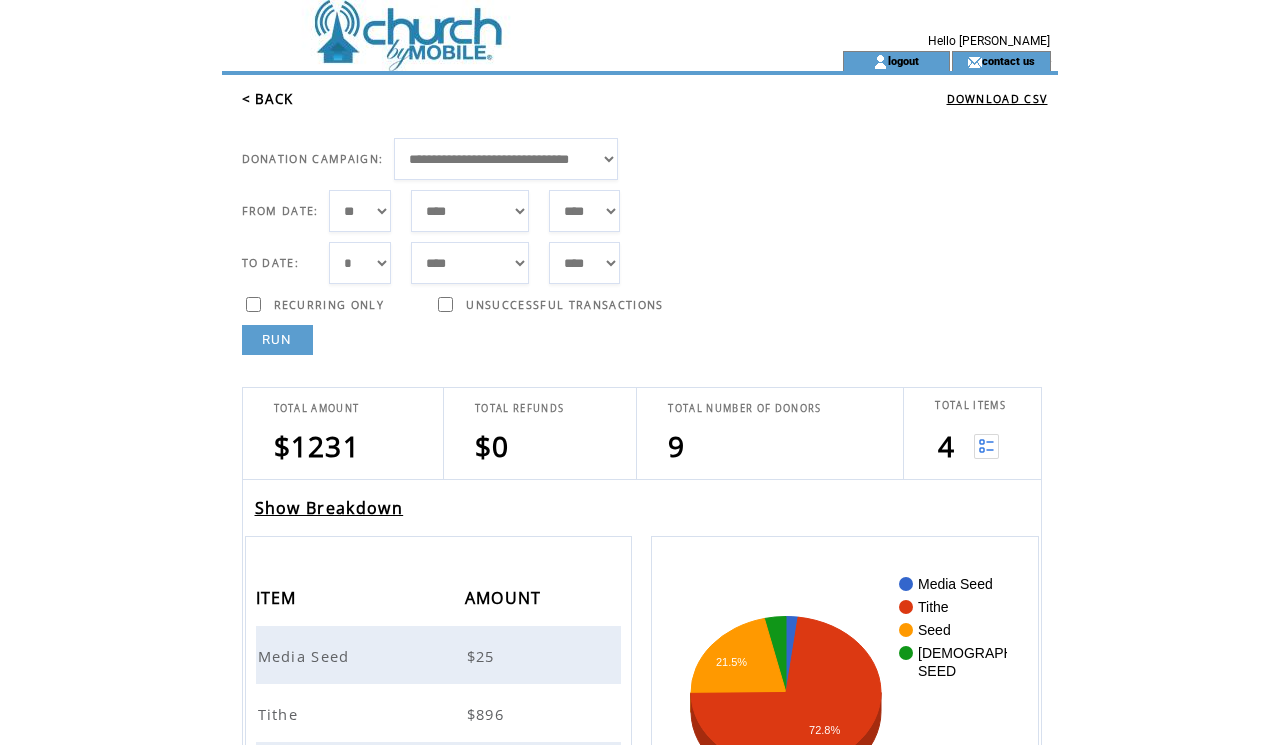 scroll, scrollTop: 0, scrollLeft: 0, axis: both 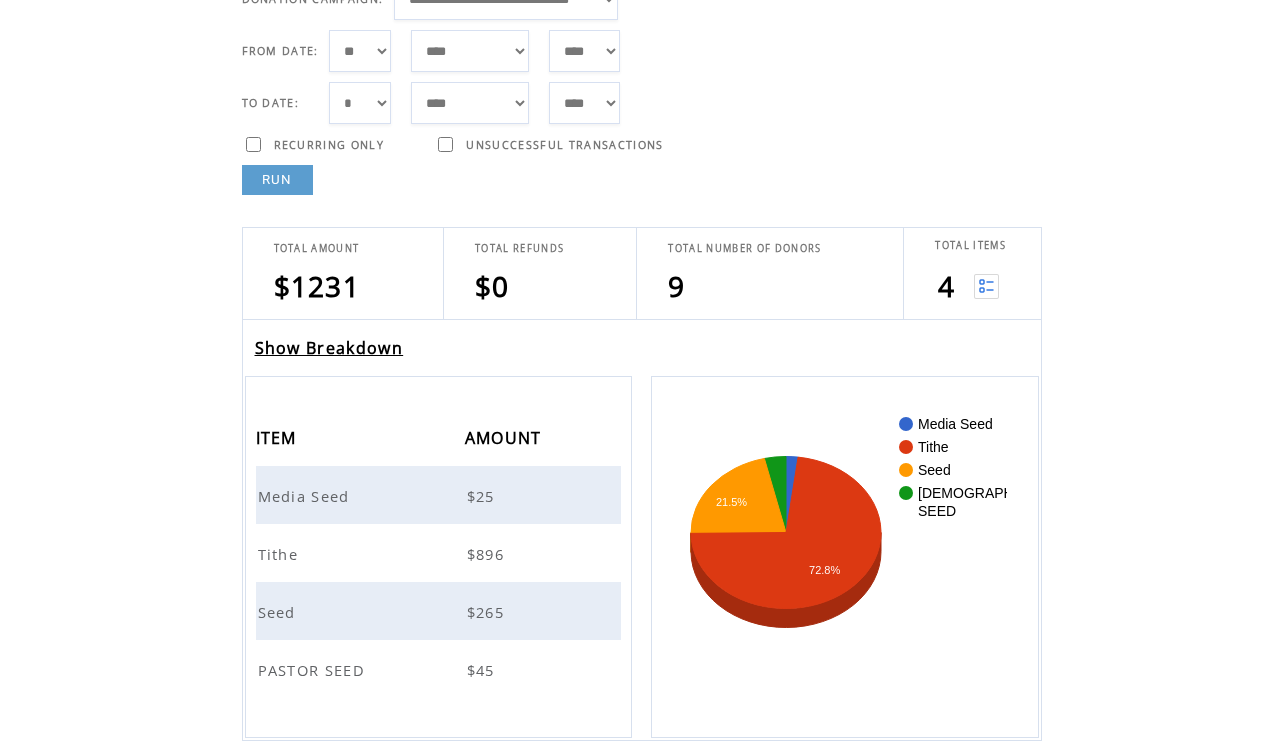 click on "PASTOR SEED" at bounding box center (314, 670) 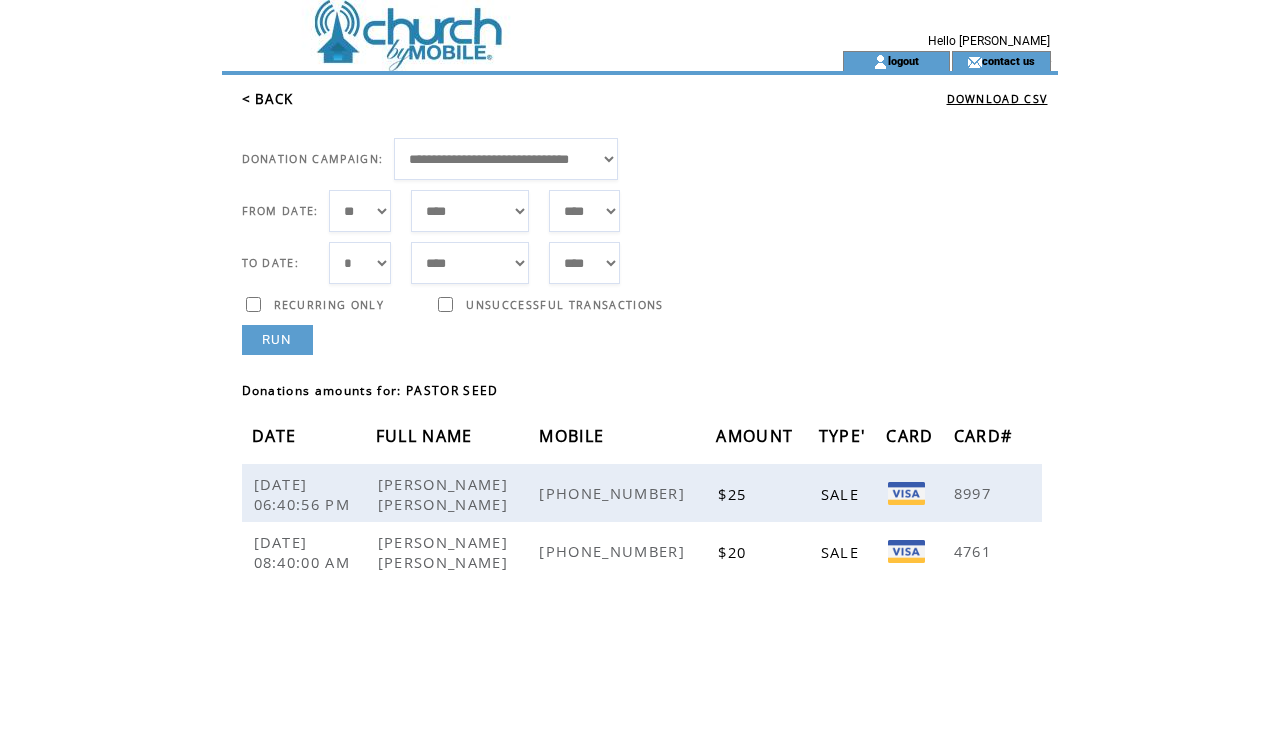 scroll, scrollTop: 0, scrollLeft: 0, axis: both 